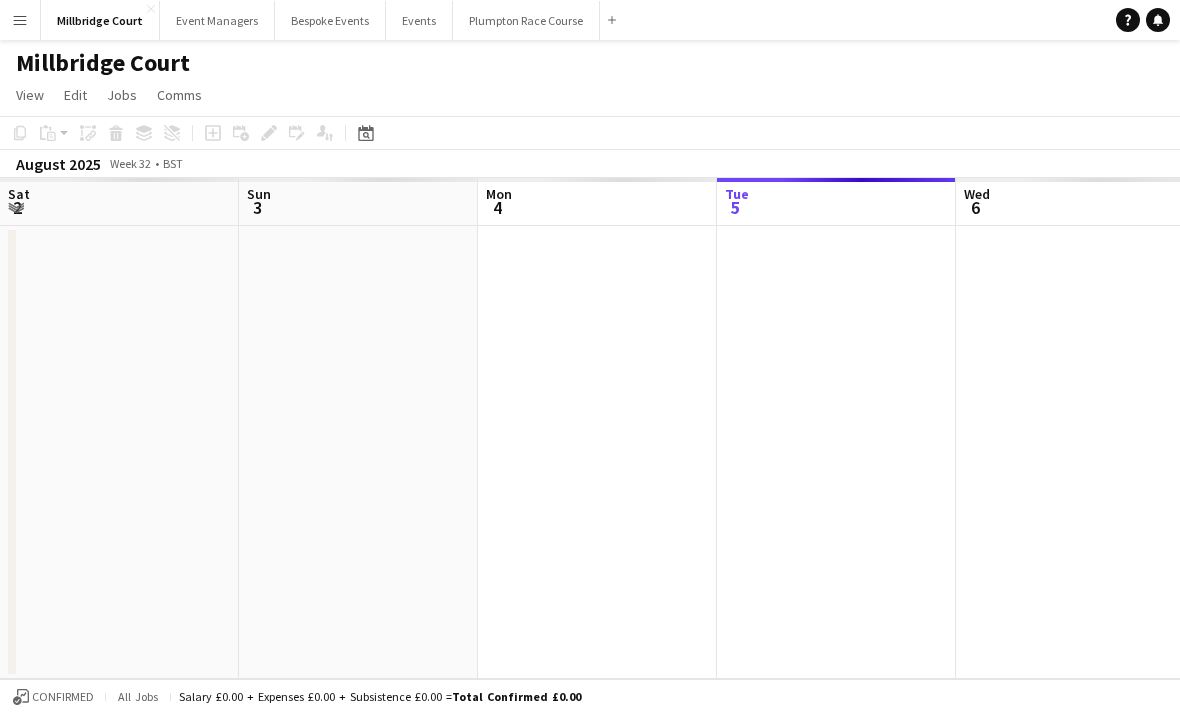 scroll, scrollTop: 0, scrollLeft: 0, axis: both 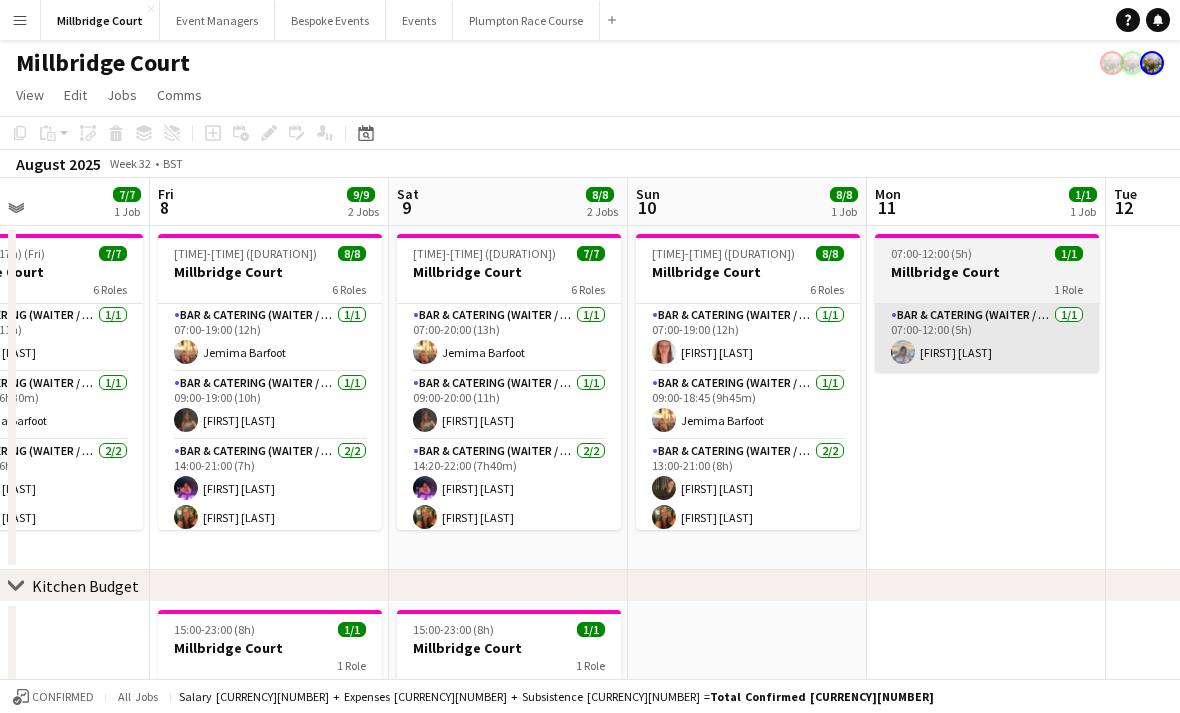click on "Bar & Catering (Waiter / waitress)   1/1   [TIME]-[TIME] ([DURATION])
[FIRST] [LAST]" at bounding box center [987, 338] 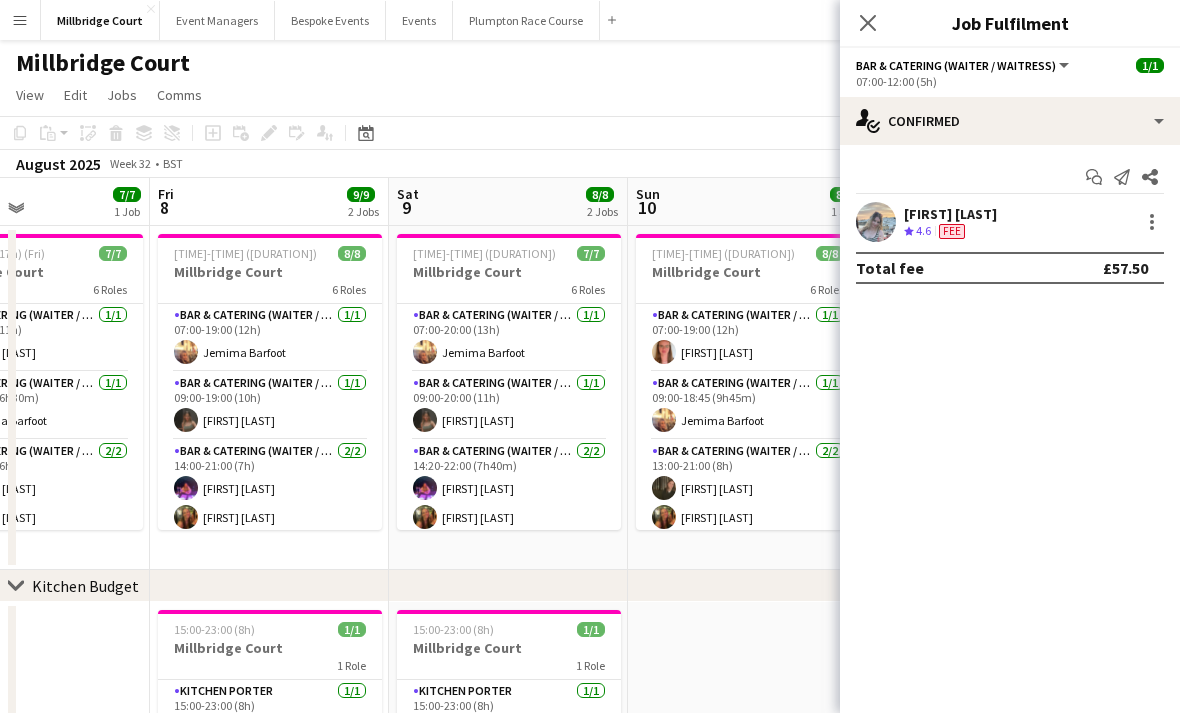 click on "View  Day view expanded Day view collapsed Month view Date picker Jump to today Expand Linked Jobs Collapse Linked Jobs  Edit  Copy
Command
C  Paste  Without Crew
Command
V With Crew
Command
Shift
V Paste as linked job  Group  Group Ungroup  Jobs  New Job Edit Job Delete Job New Linked Job Edit Linked Jobs Job fulfilment Promote Role Copy Role URL  Comms  Notify confirmed crew Create chat" 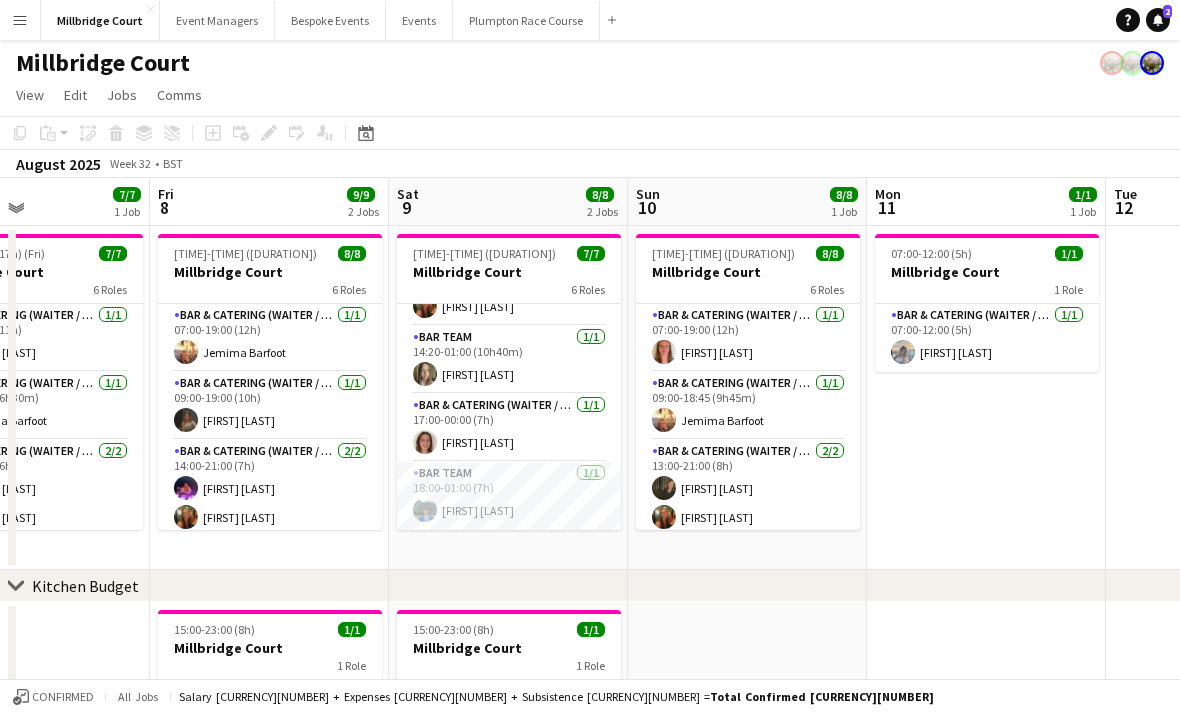 scroll, scrollTop: 211, scrollLeft: 0, axis: vertical 